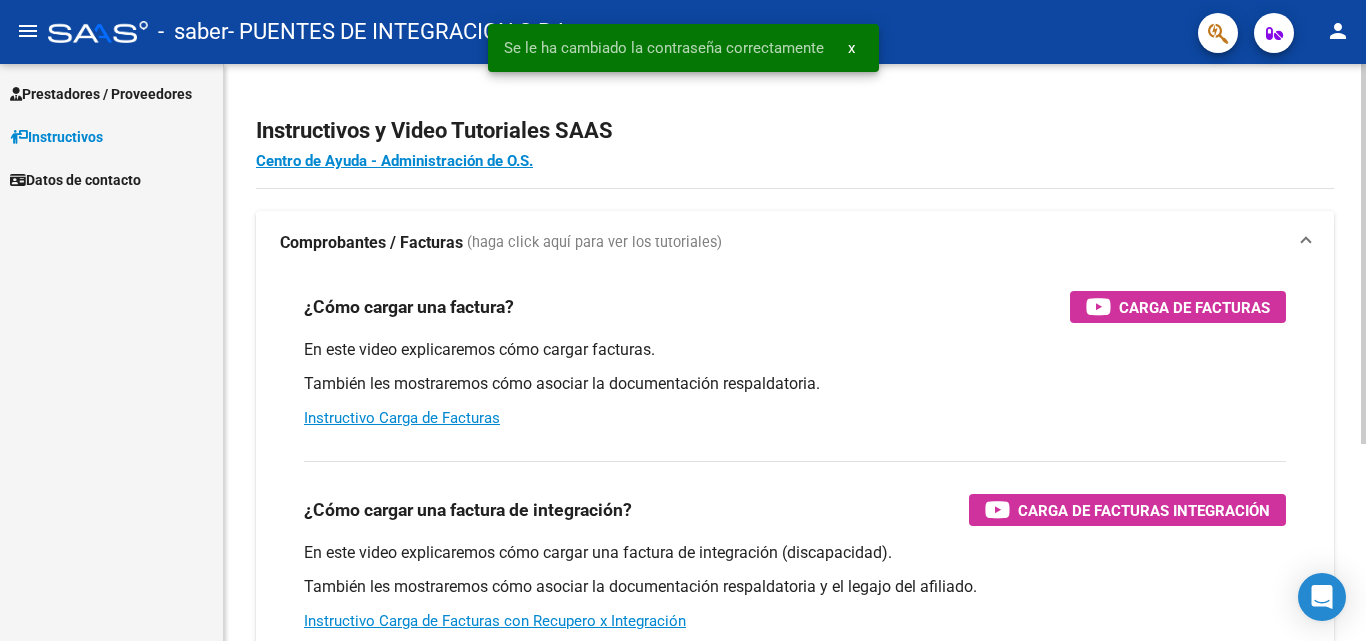 scroll, scrollTop: 0, scrollLeft: 0, axis: both 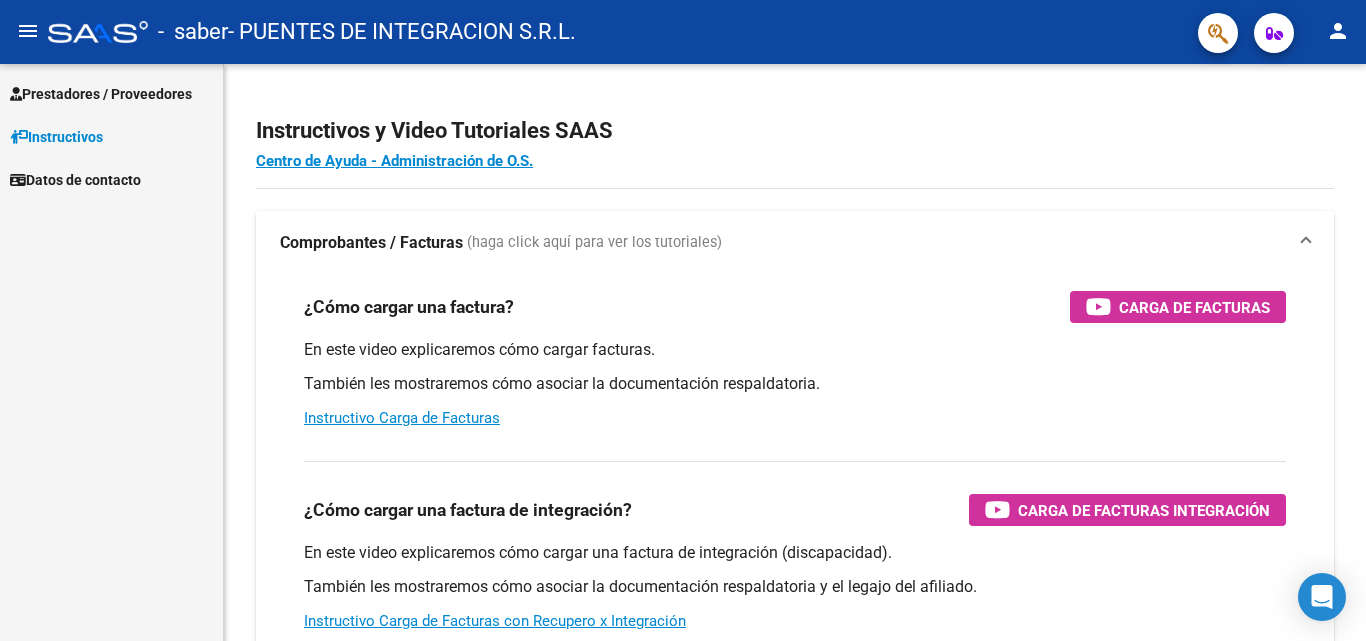 click on "Prestadores / Proveedores" at bounding box center (101, 94) 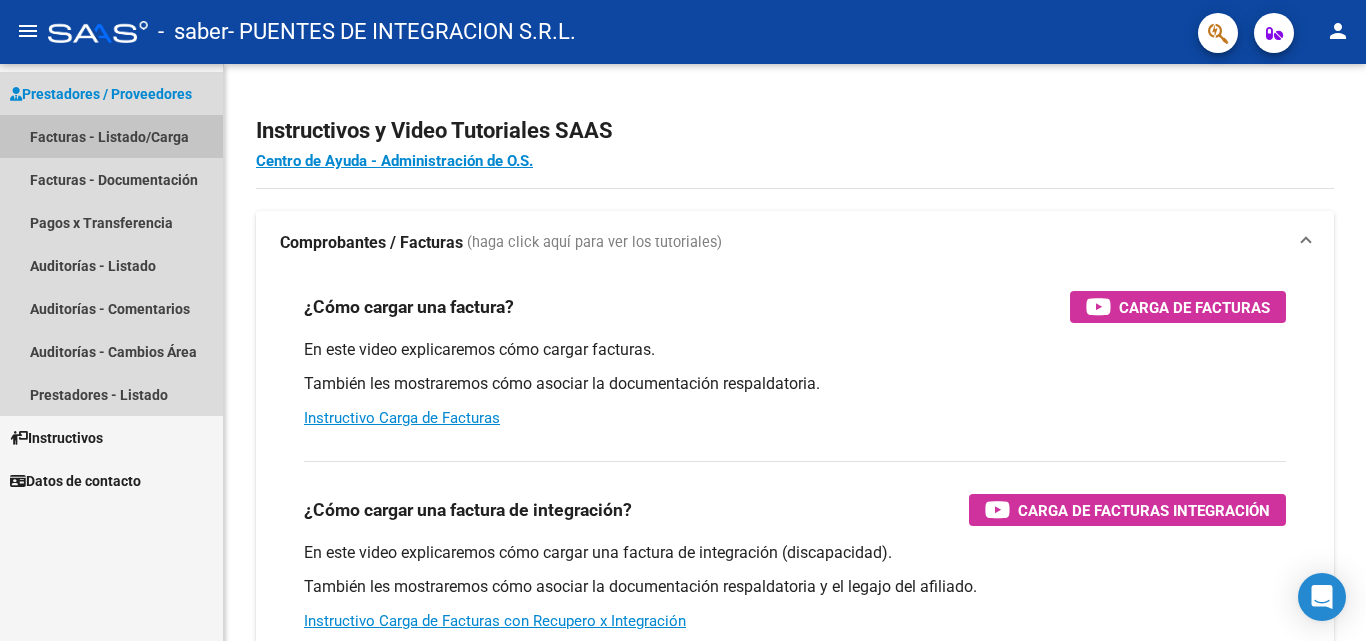 click on "Facturas - Listado/Carga" at bounding box center [111, 136] 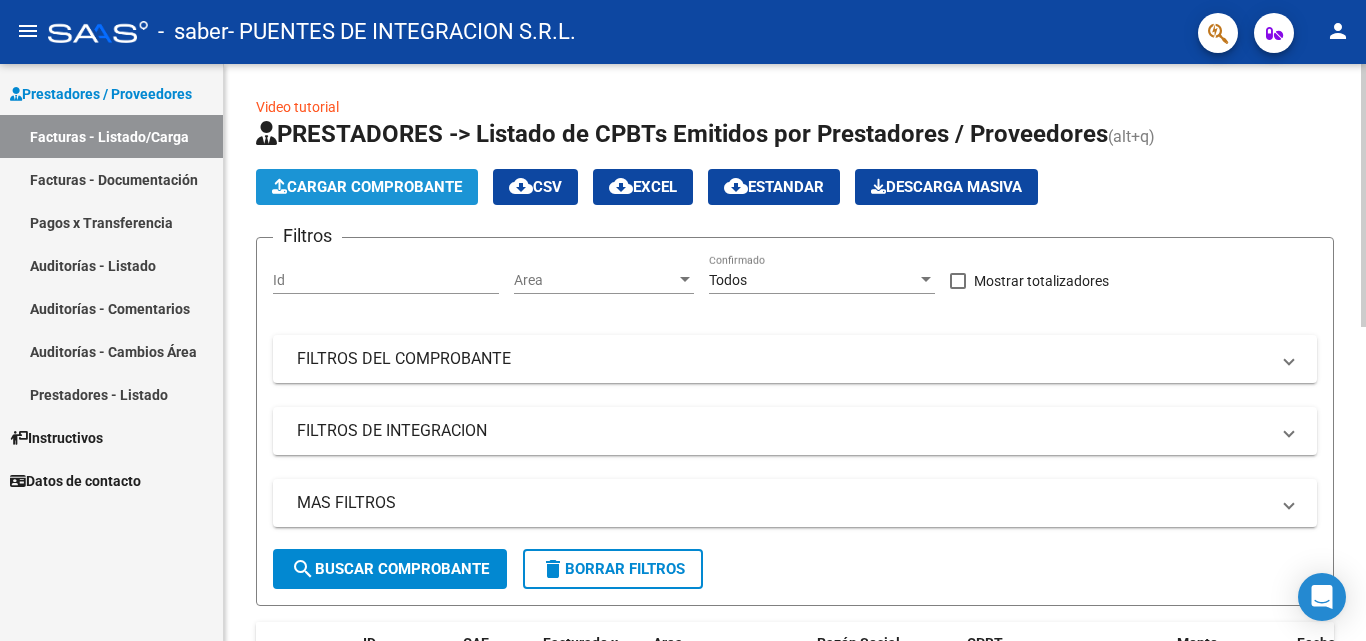 click on "Cargar Comprobante" 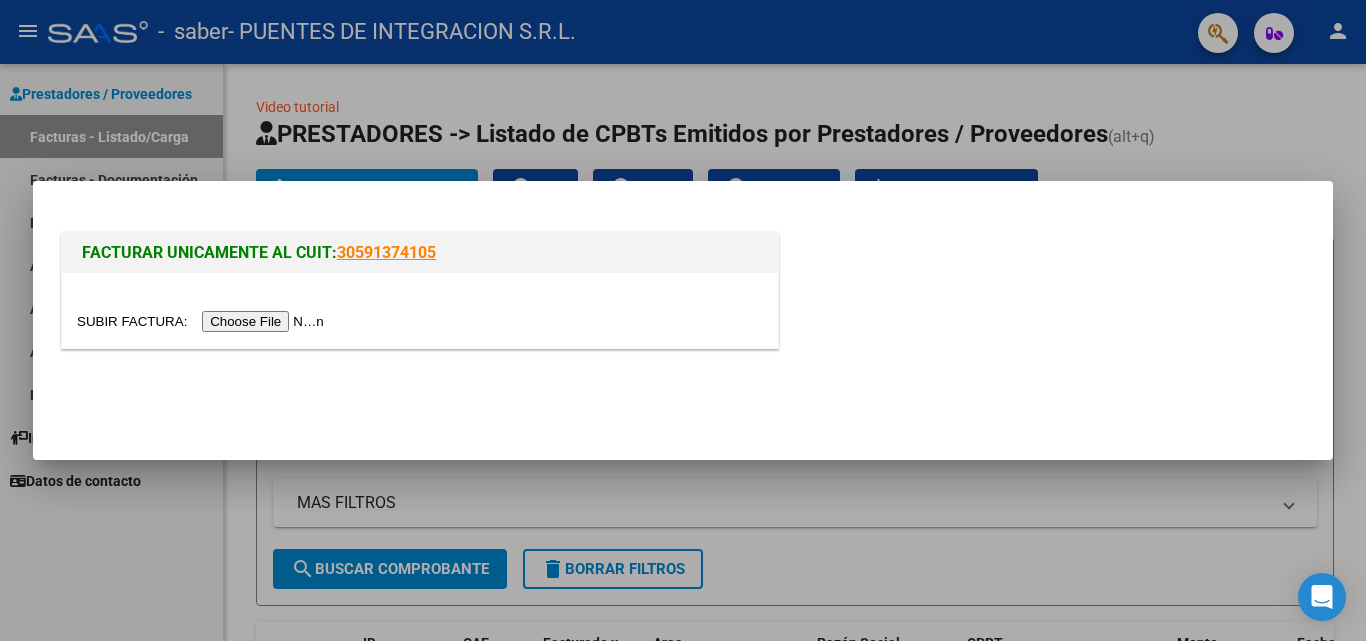 click at bounding box center [203, 321] 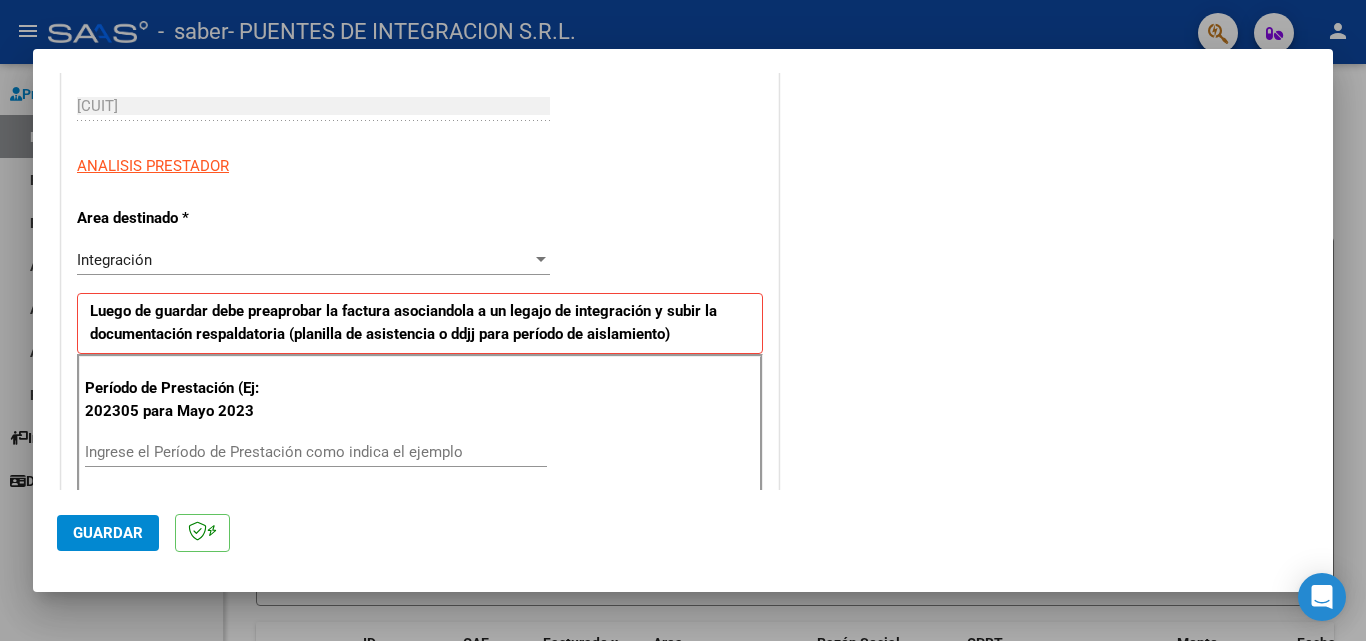 scroll, scrollTop: 400, scrollLeft: 0, axis: vertical 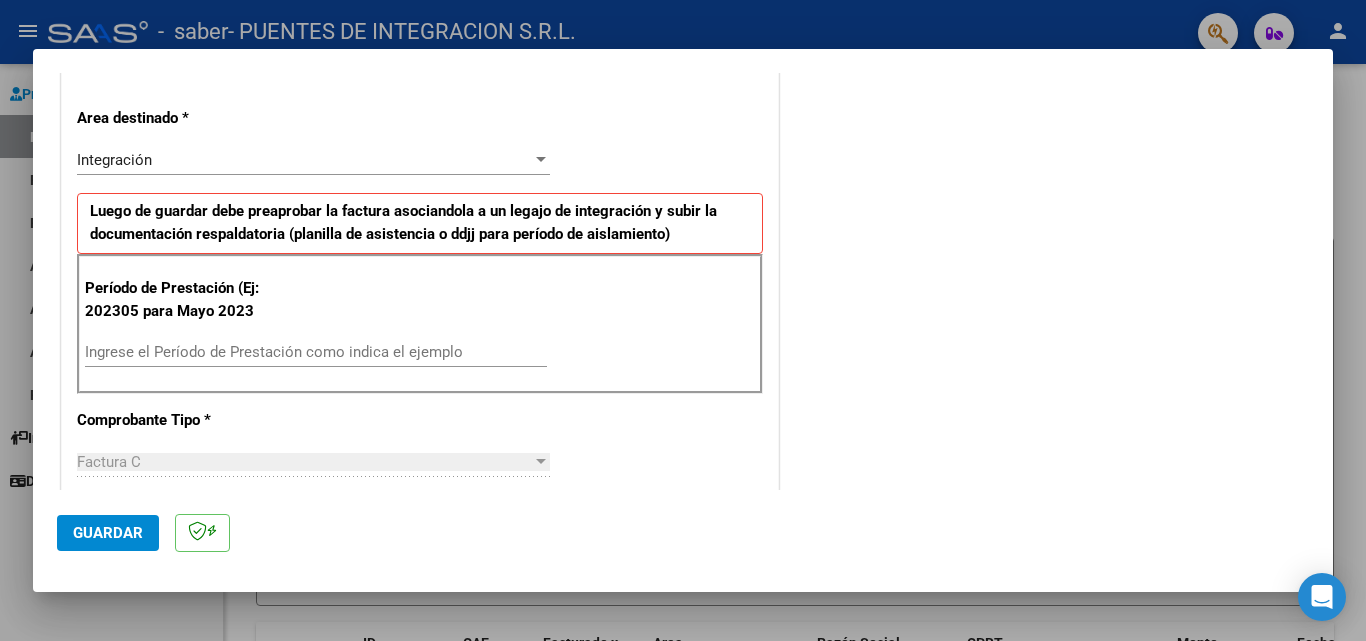 click on "Ingrese el Período de Prestación como indica el ejemplo" at bounding box center [316, 352] 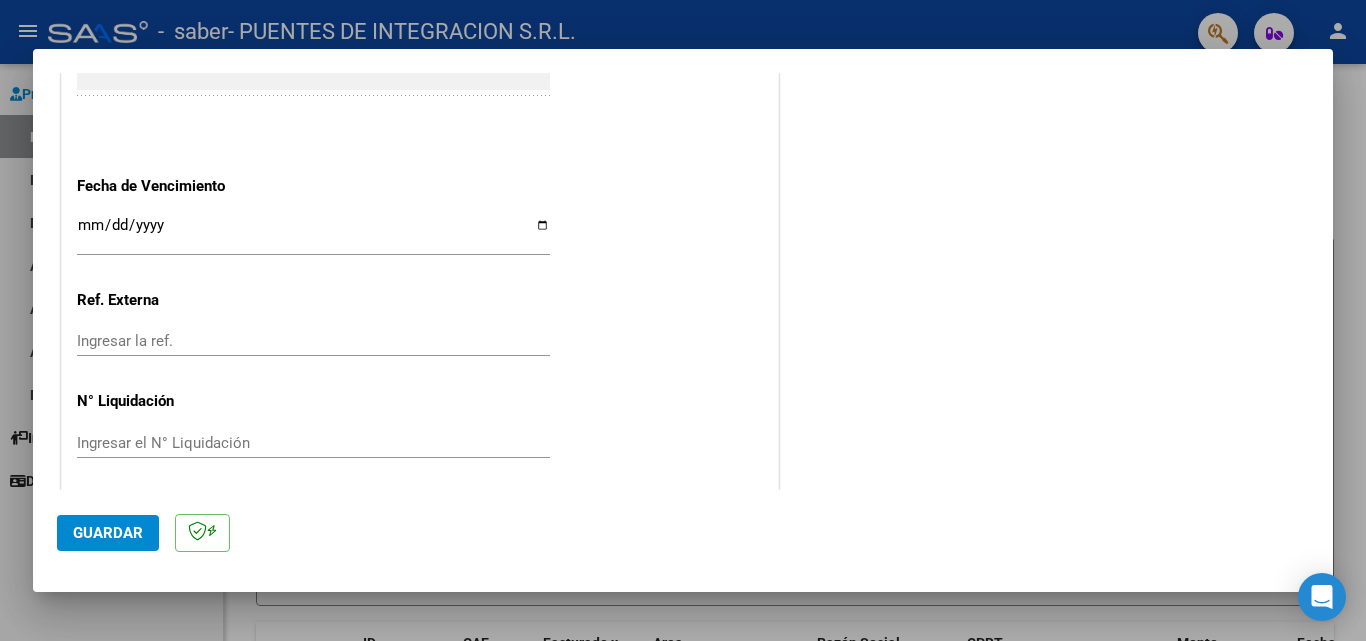 scroll, scrollTop: 1300, scrollLeft: 0, axis: vertical 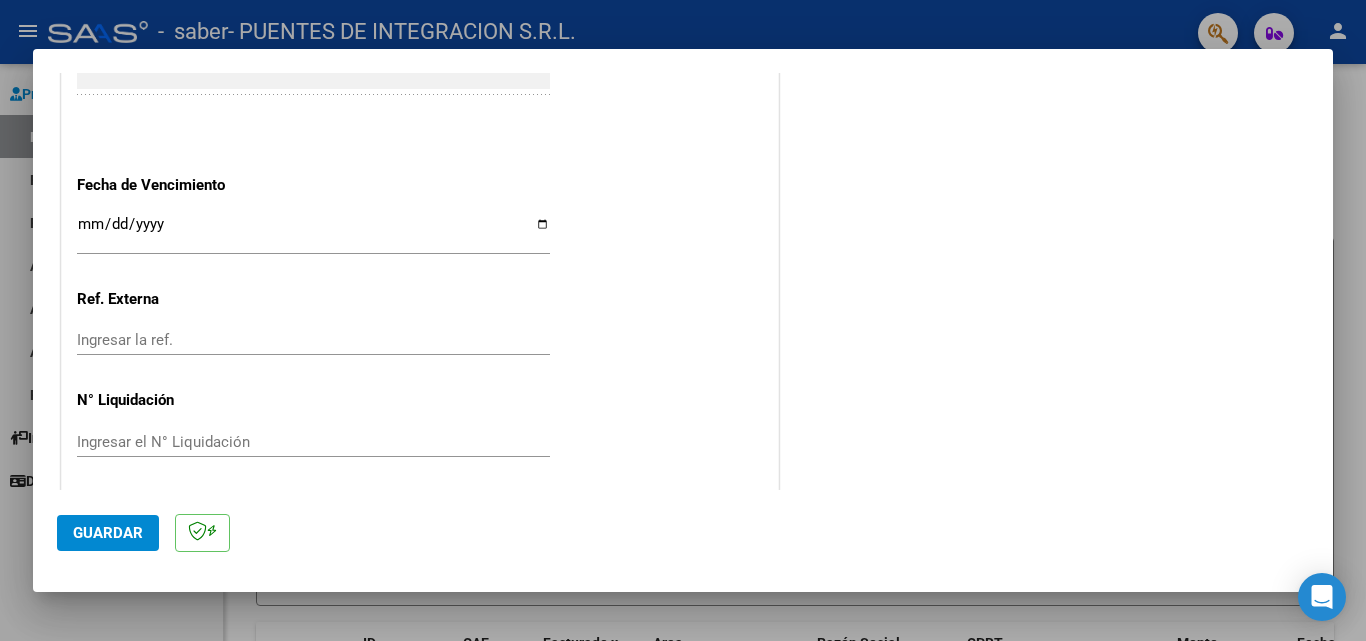type on "202507" 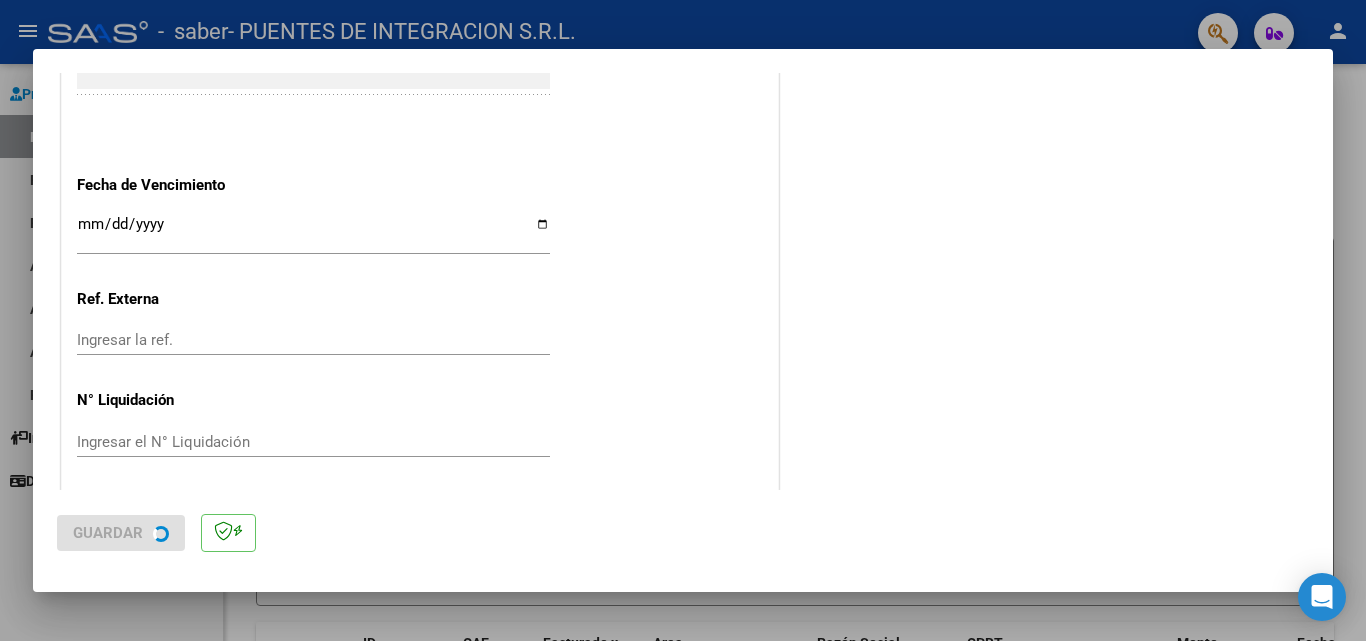 scroll, scrollTop: 0, scrollLeft: 0, axis: both 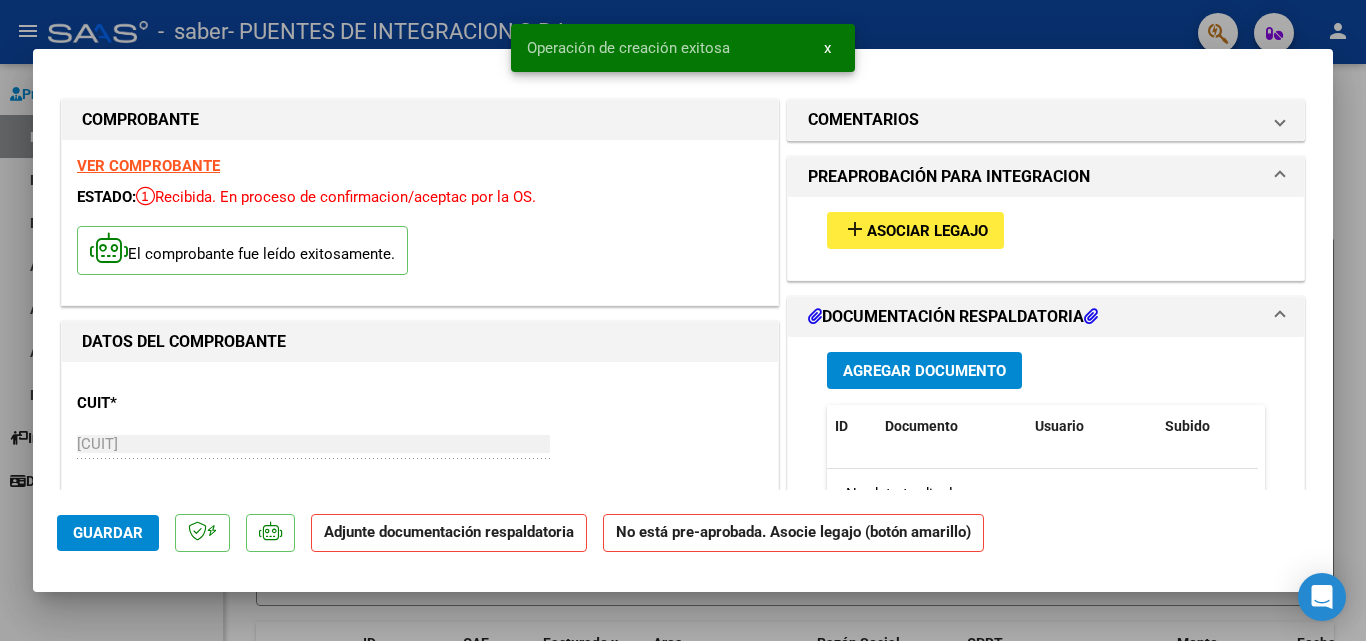 click on "add Asociar Legajo" at bounding box center (915, 230) 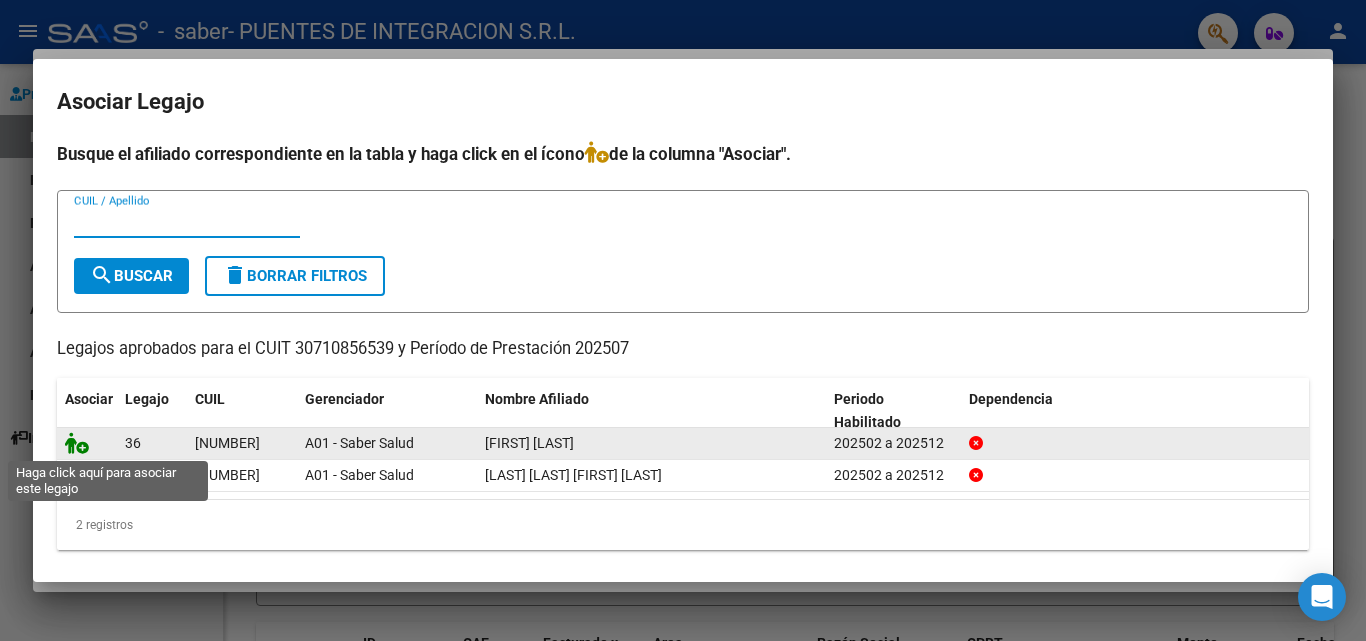 click 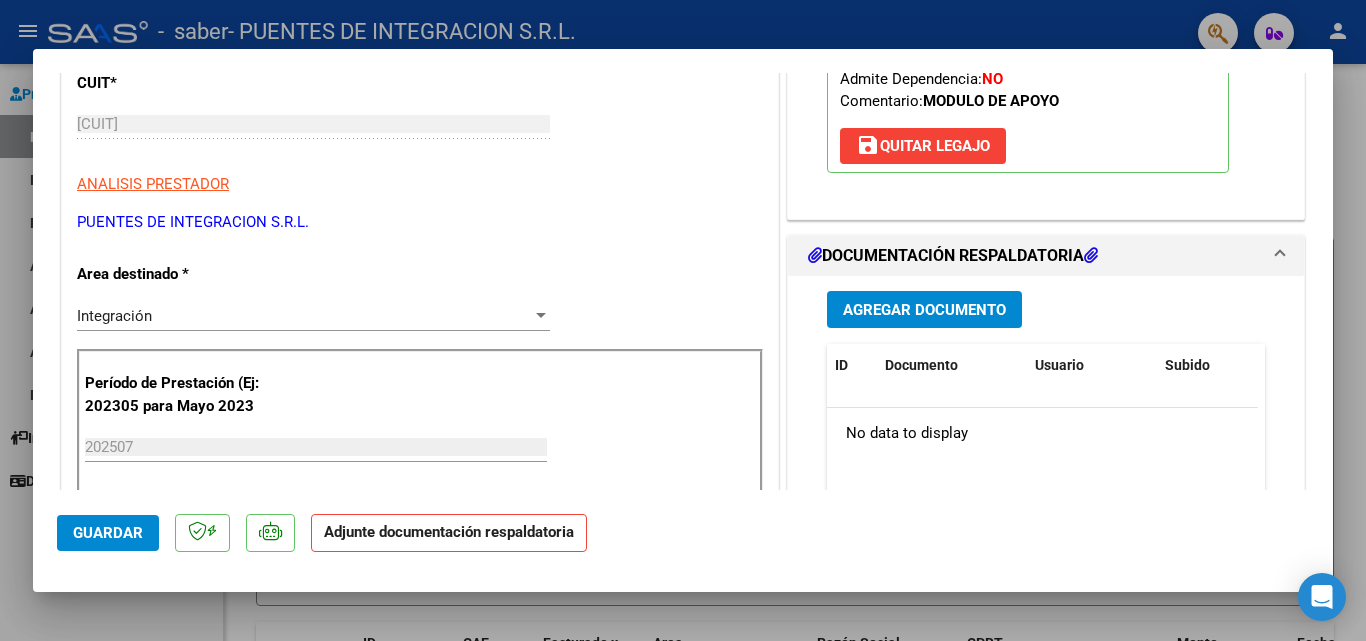scroll, scrollTop: 300, scrollLeft: 0, axis: vertical 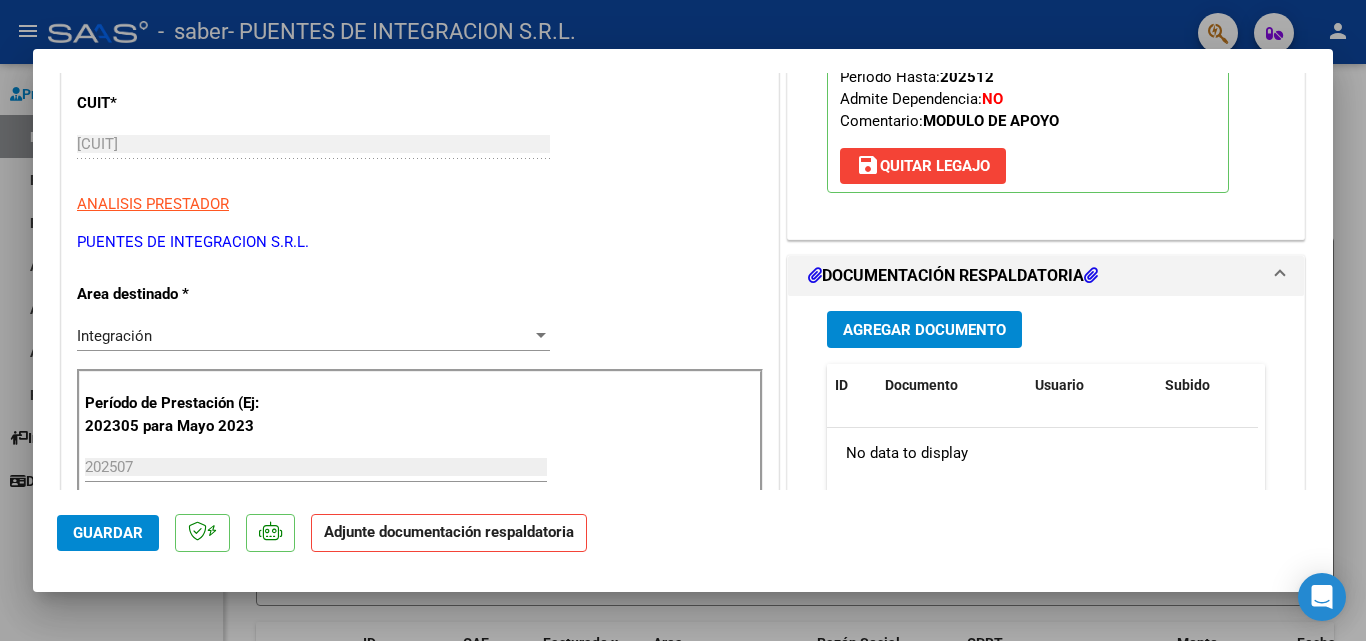 click on "Agregar Documento" at bounding box center [924, 329] 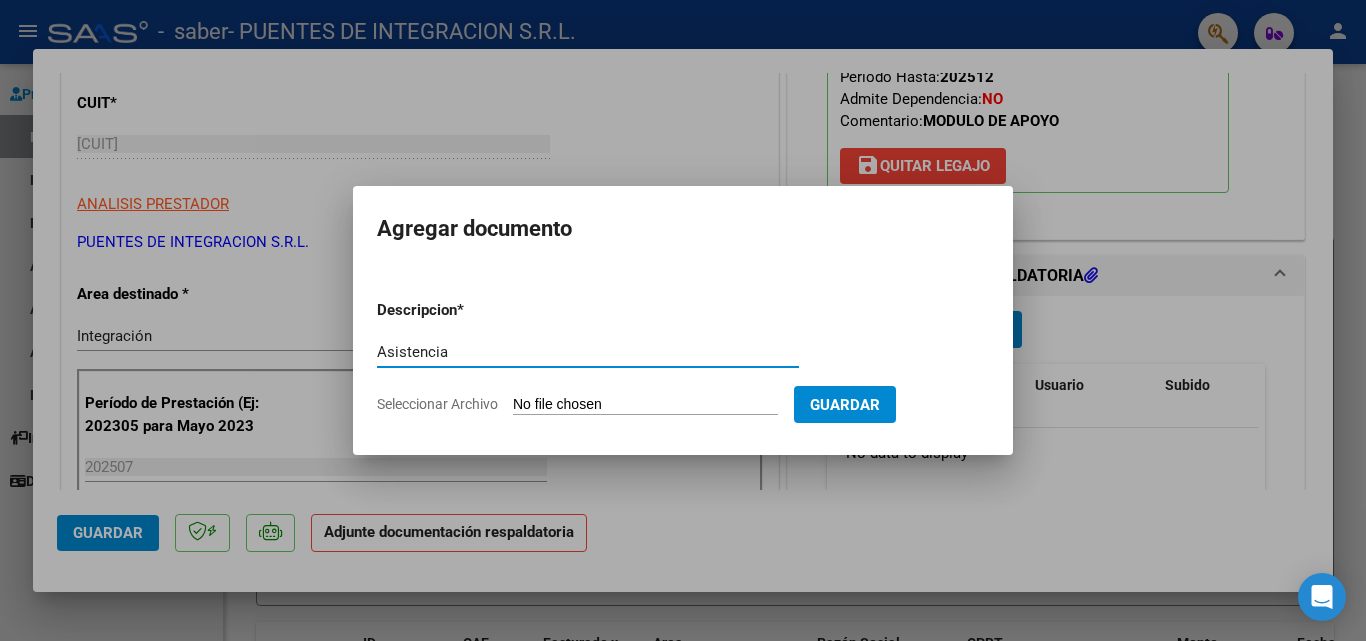 type on "Asistencia" 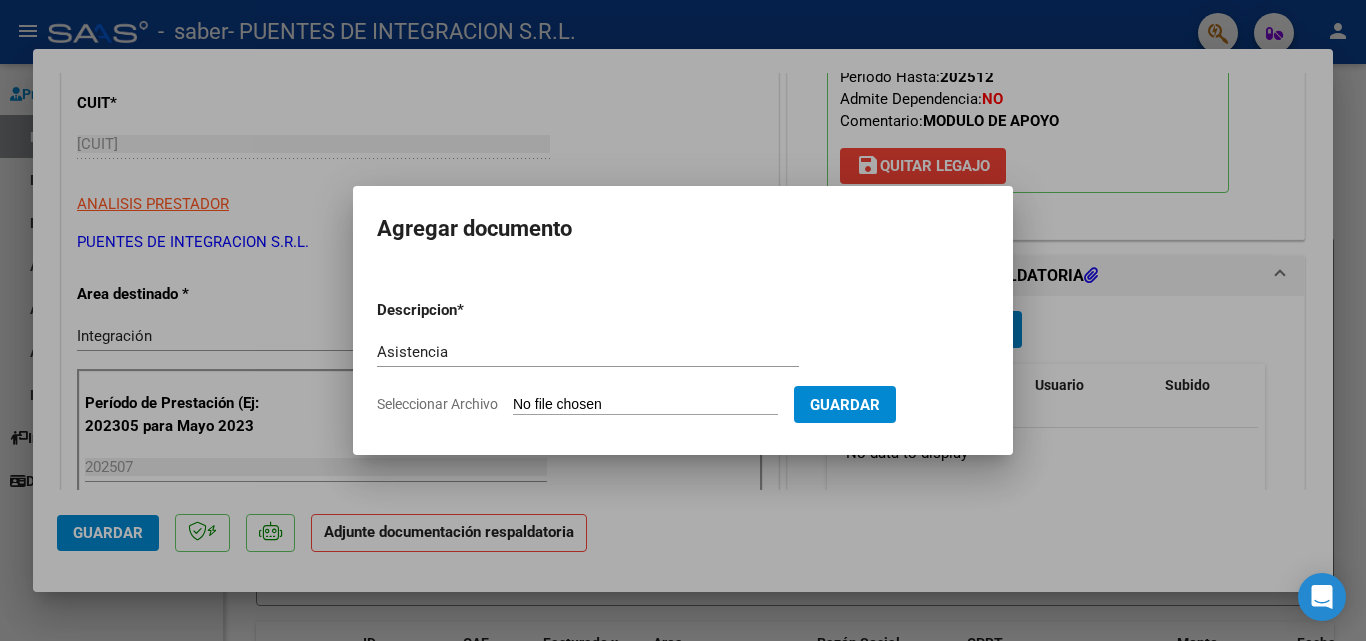 type on "C:\fakepath\[FILENAME] [FIRST].pdf" 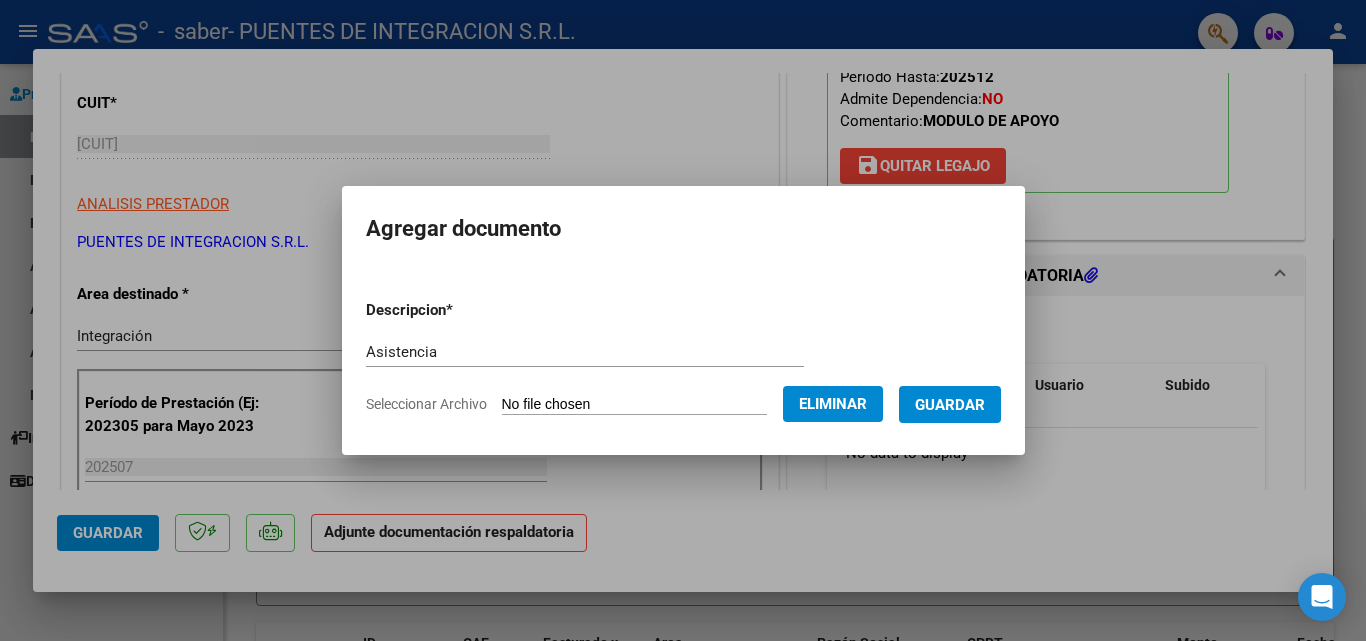click on "Guardar" at bounding box center (950, 405) 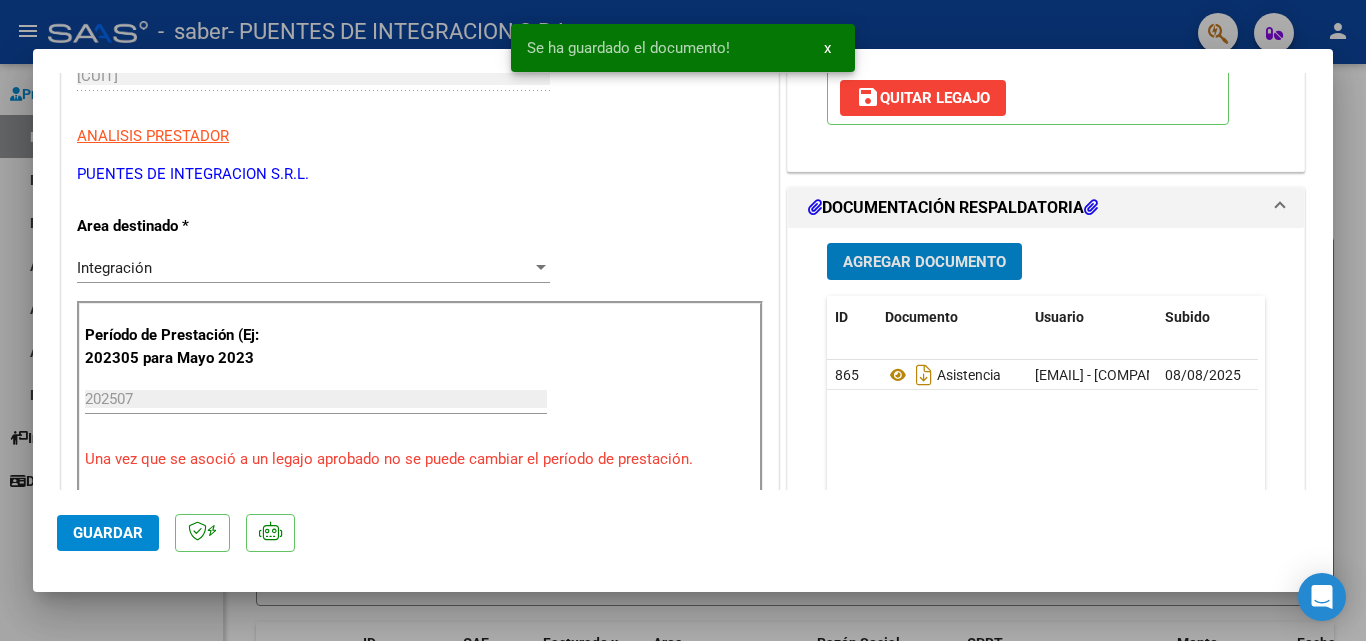 scroll, scrollTop: 400, scrollLeft: 0, axis: vertical 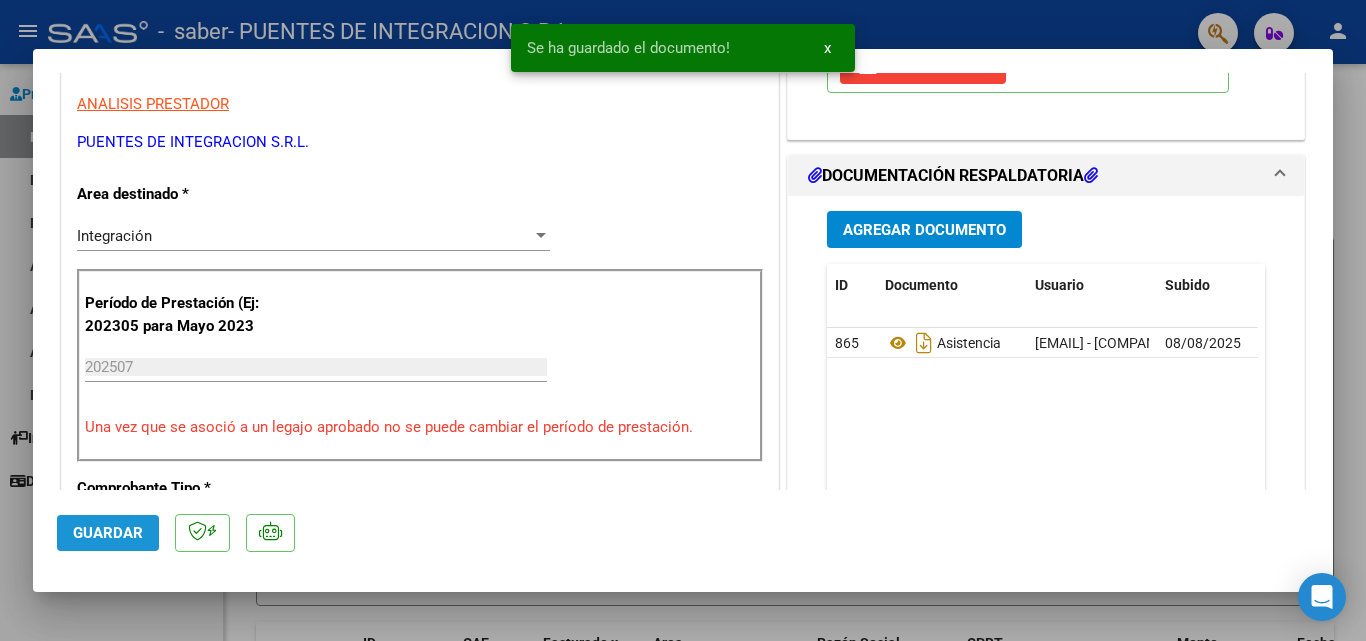 click on "Guardar" 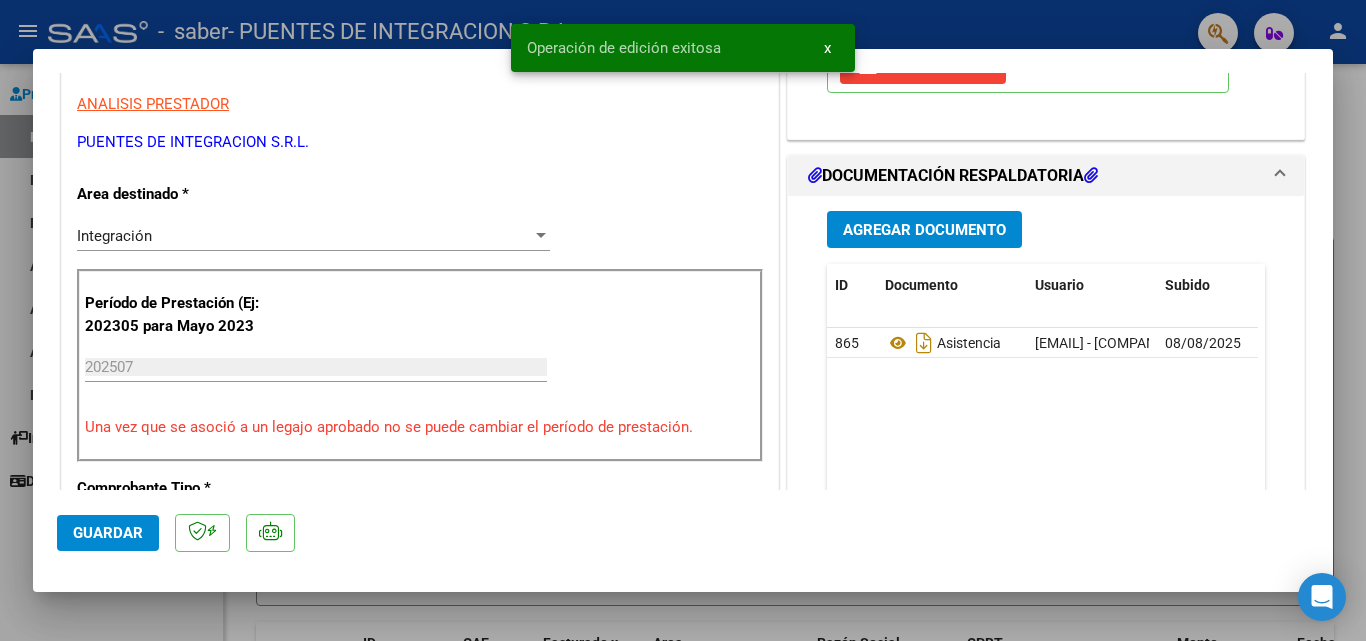 click at bounding box center [683, 320] 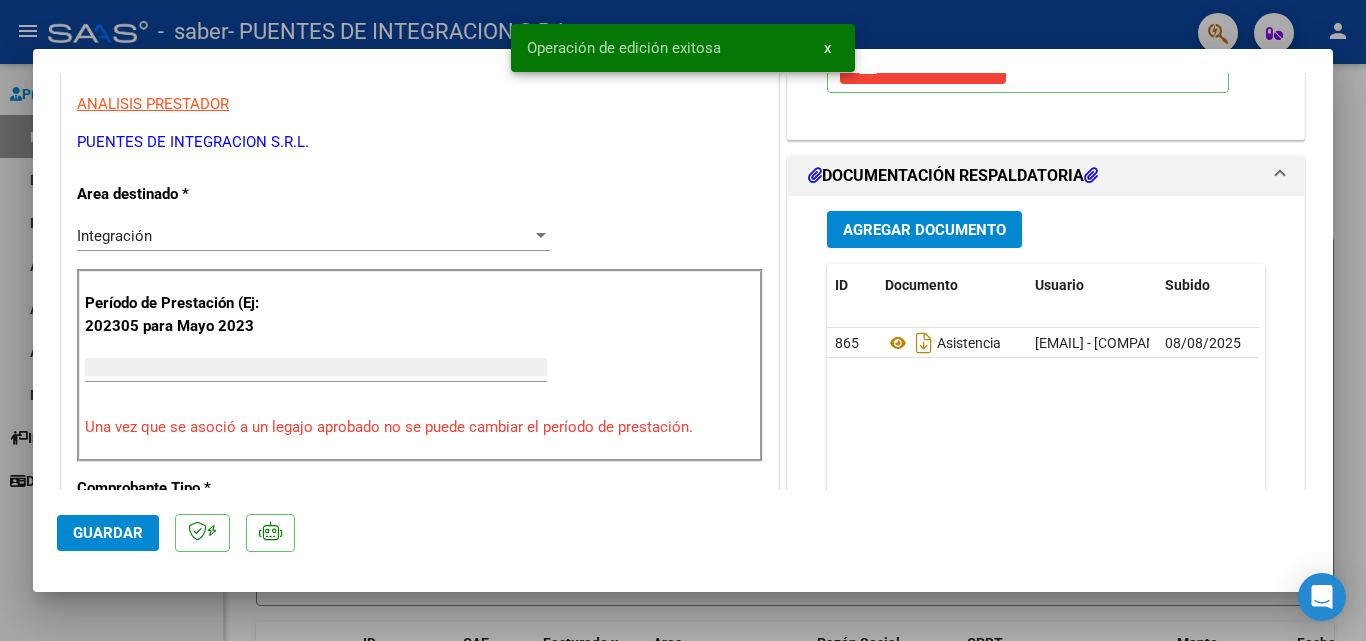 scroll, scrollTop: 339, scrollLeft: 0, axis: vertical 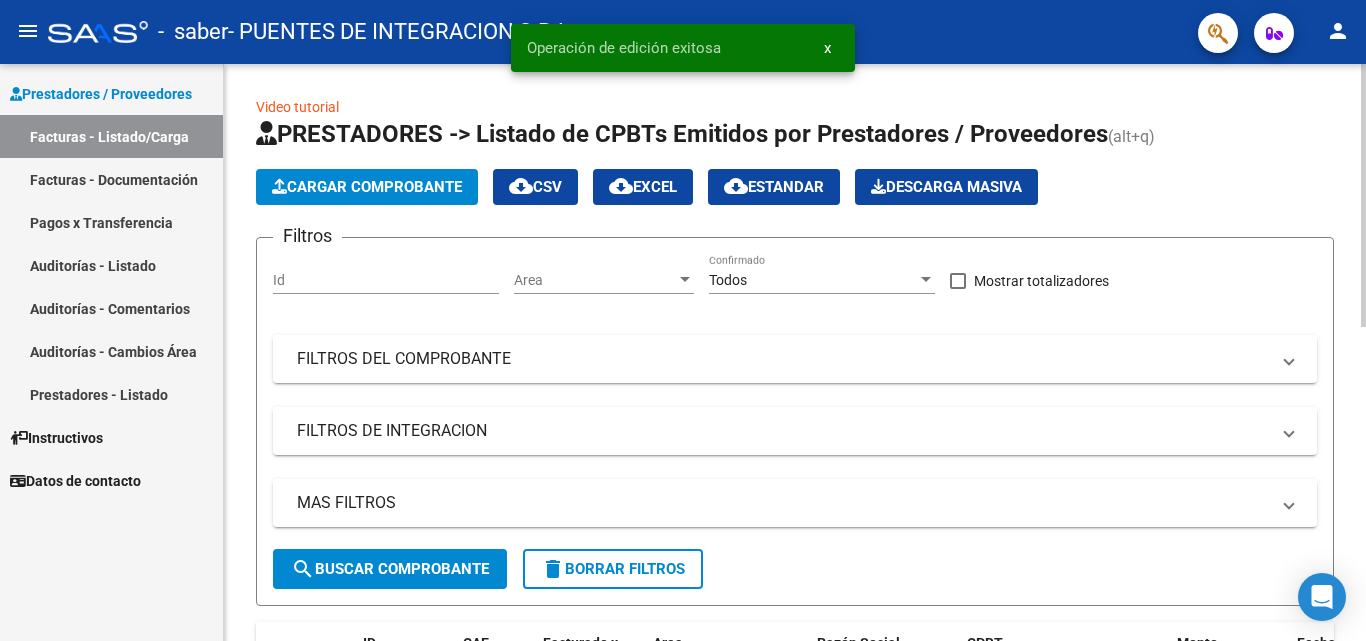 click on "Cargar Comprobante" 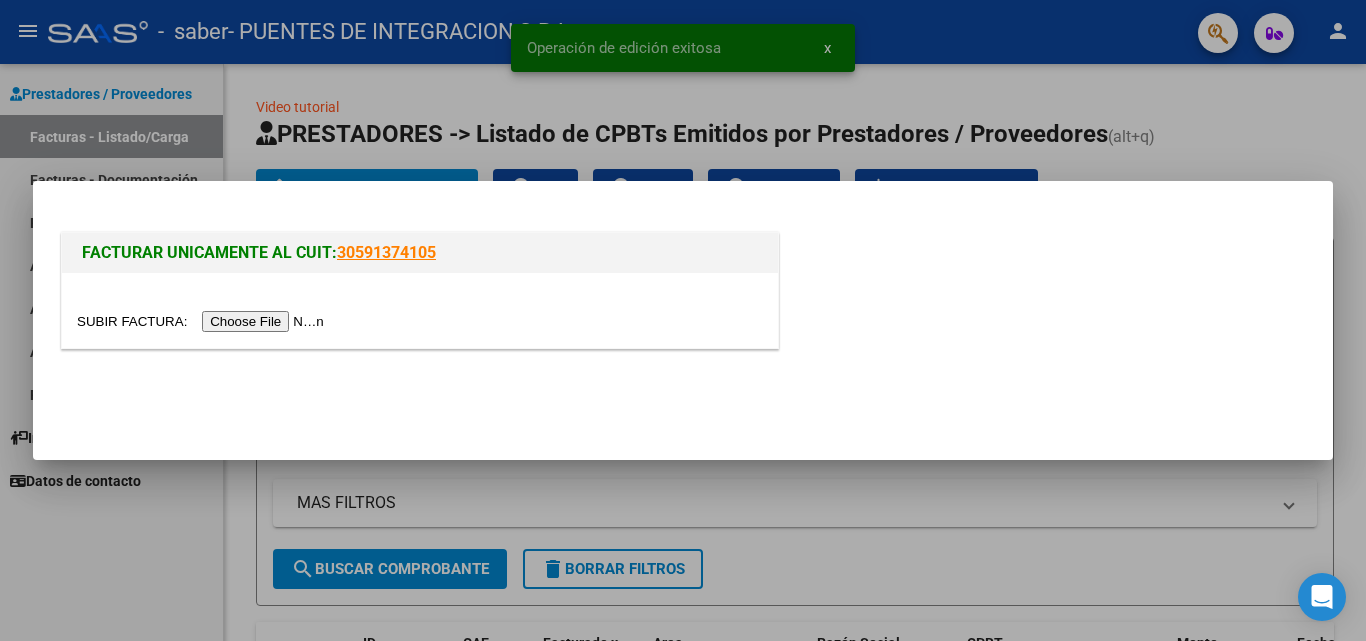 click at bounding box center [203, 321] 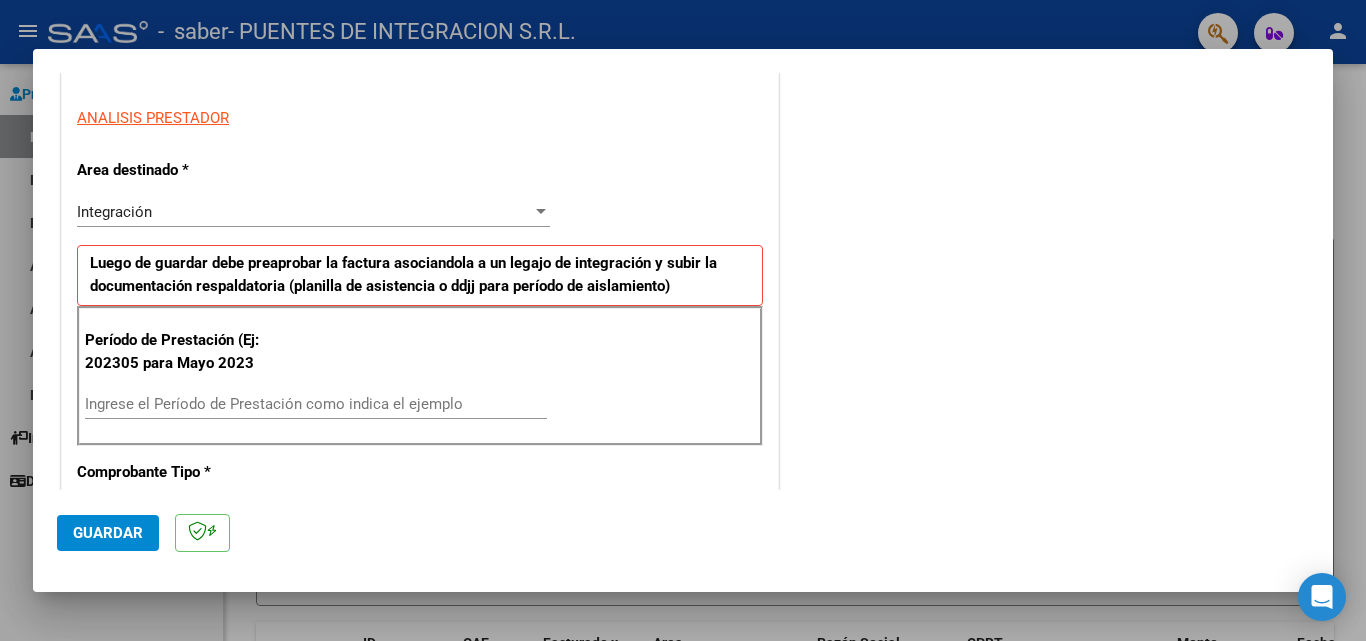 scroll, scrollTop: 400, scrollLeft: 0, axis: vertical 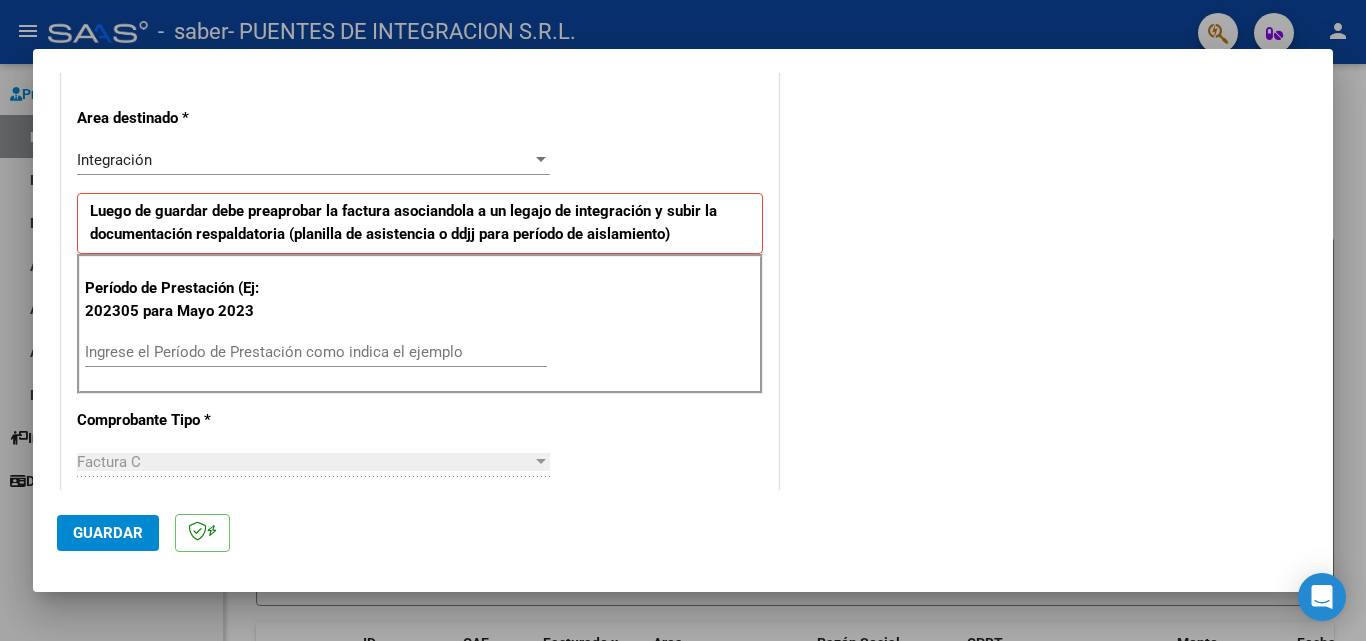 click on "Ingrese el Período de Prestación como indica el ejemplo" at bounding box center (316, 352) 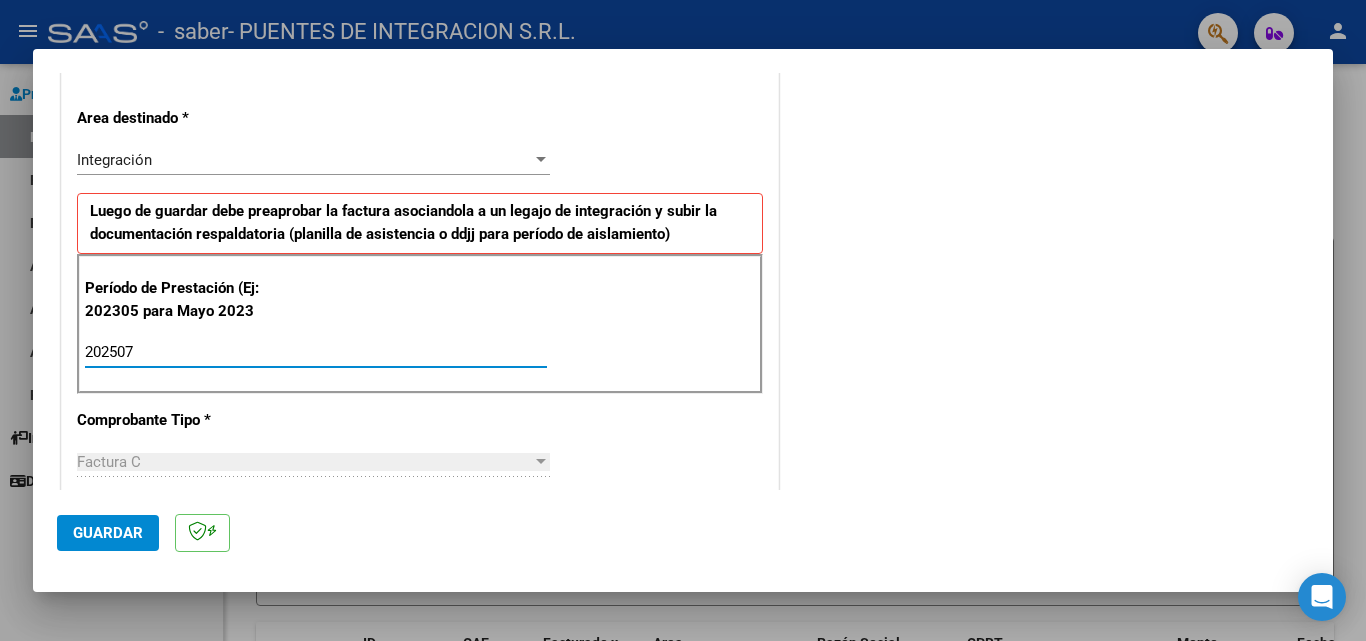 type on "202507" 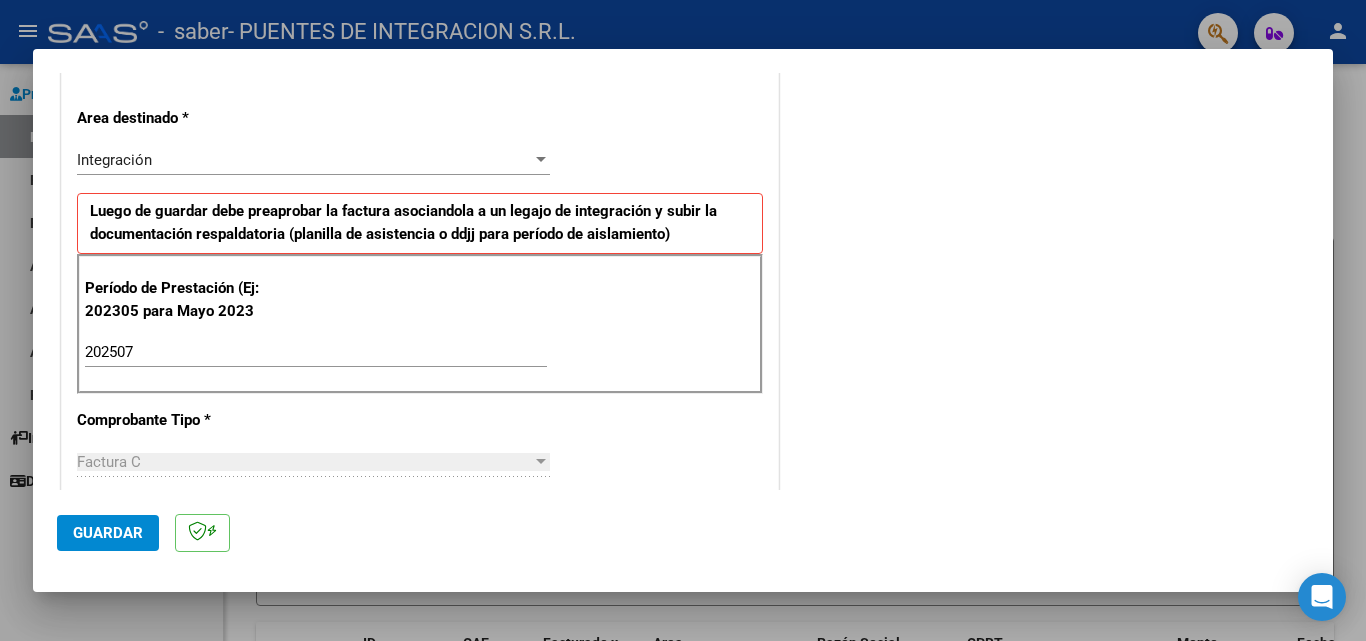 scroll, scrollTop: 600, scrollLeft: 0, axis: vertical 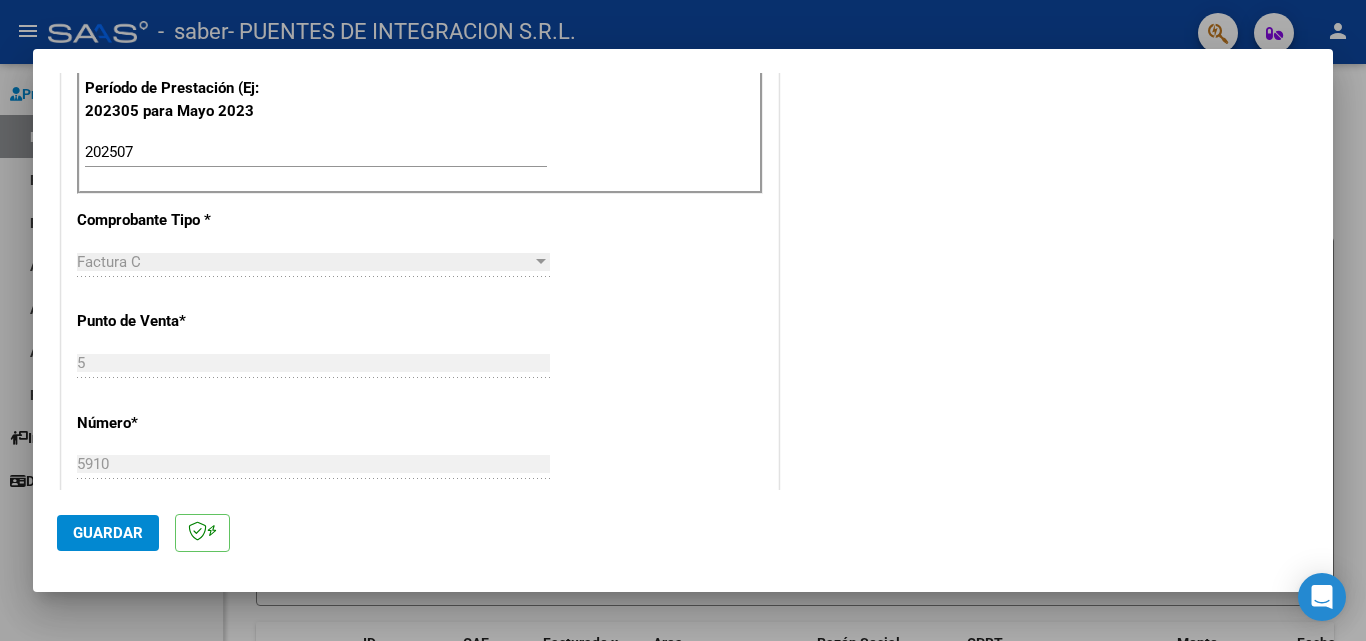 click on "Guardar" 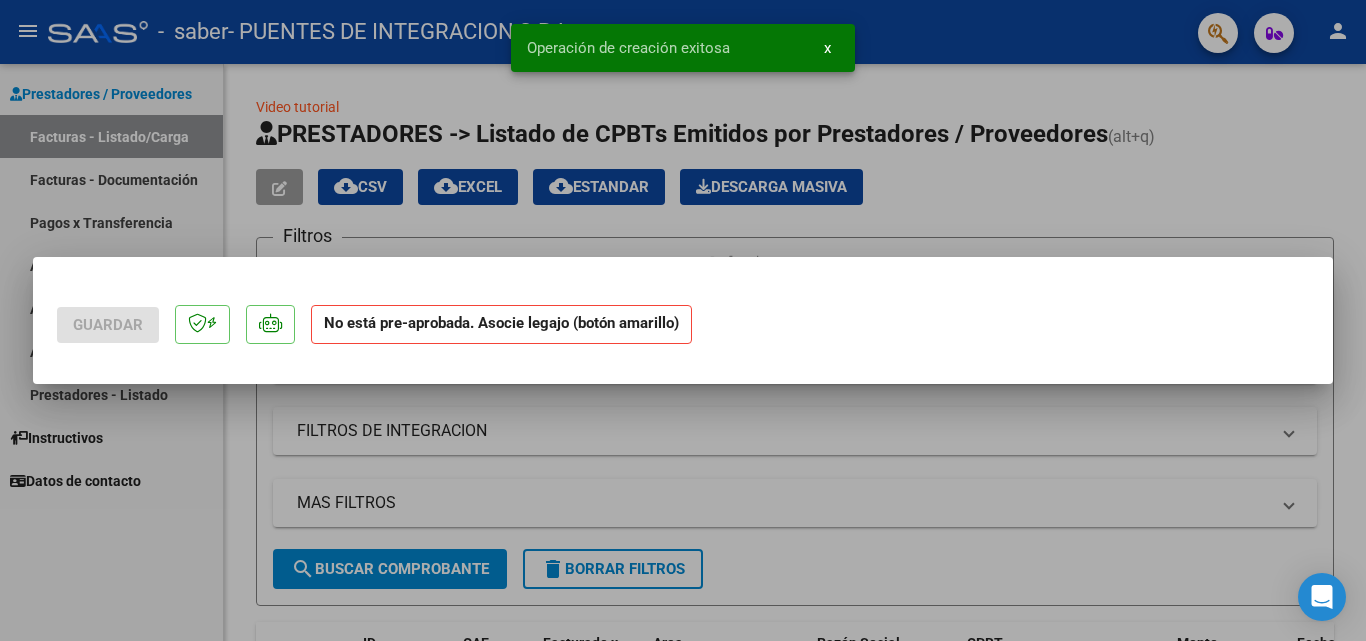 scroll, scrollTop: 0, scrollLeft: 0, axis: both 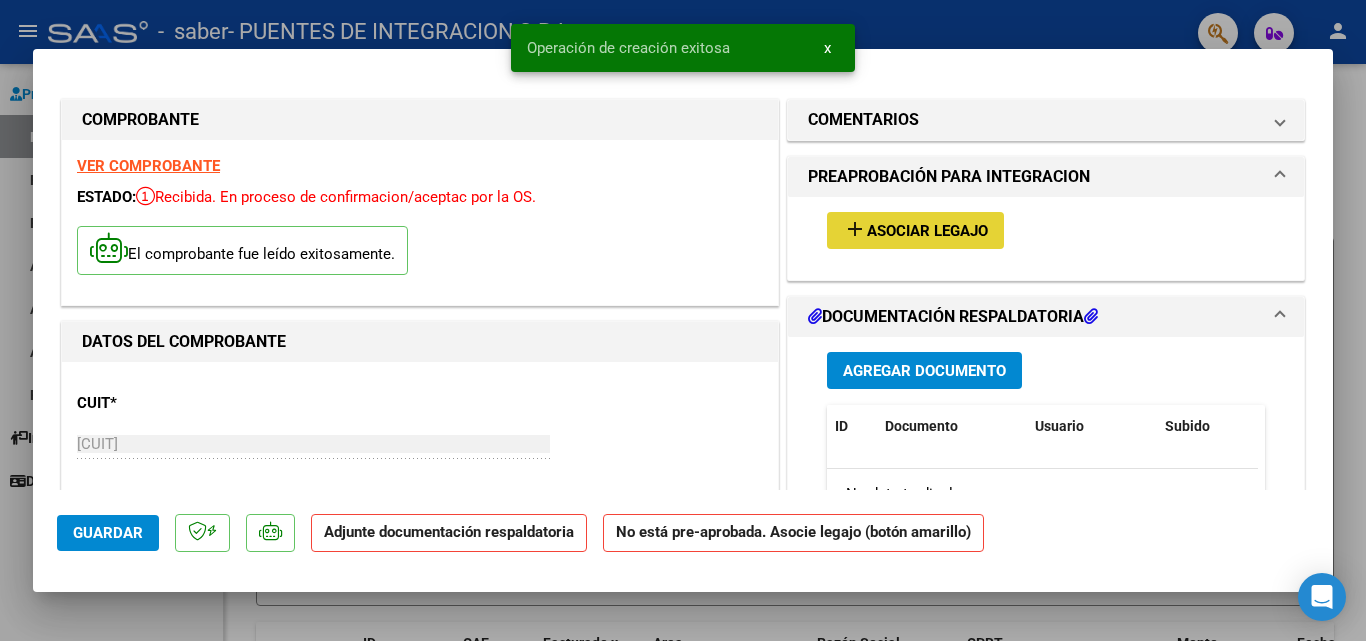 click on "Asociar Legajo" at bounding box center (927, 231) 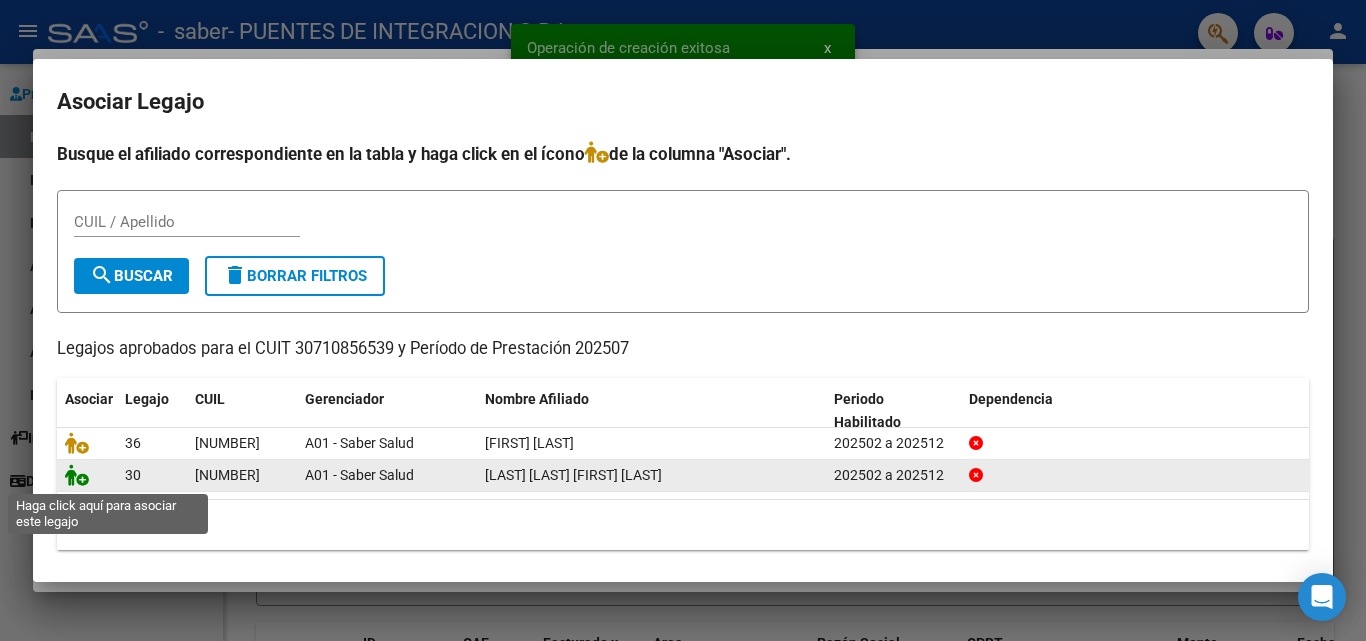 click 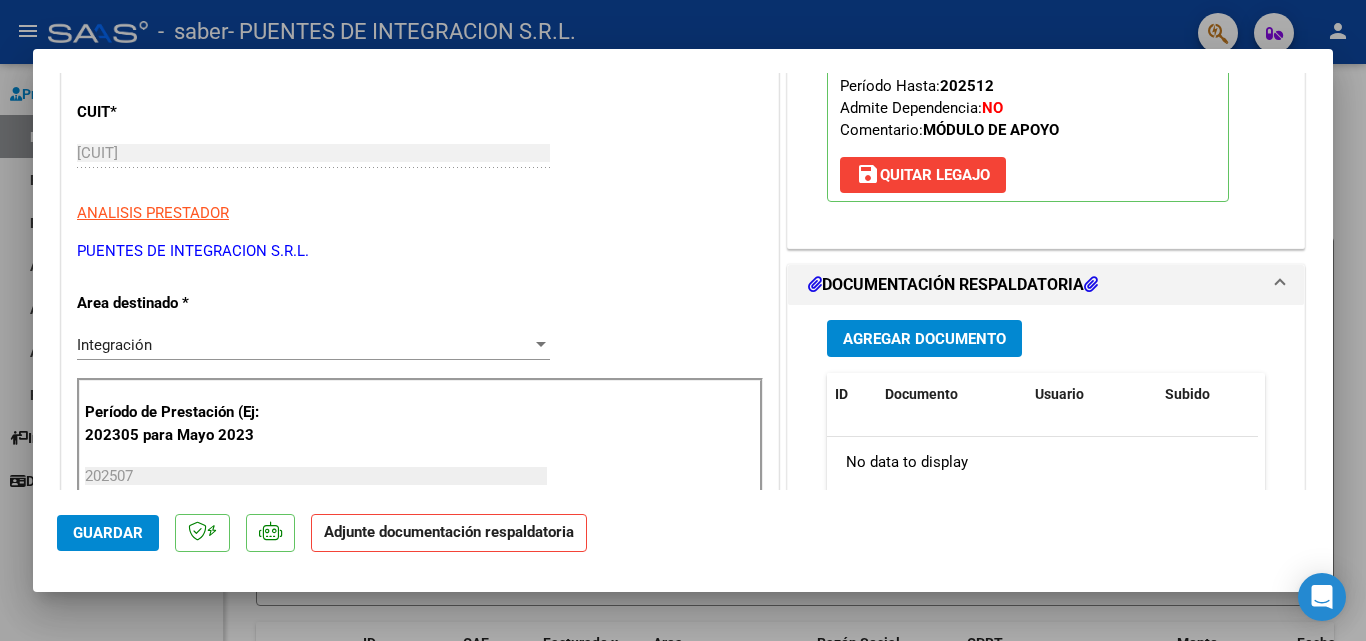 scroll, scrollTop: 300, scrollLeft: 0, axis: vertical 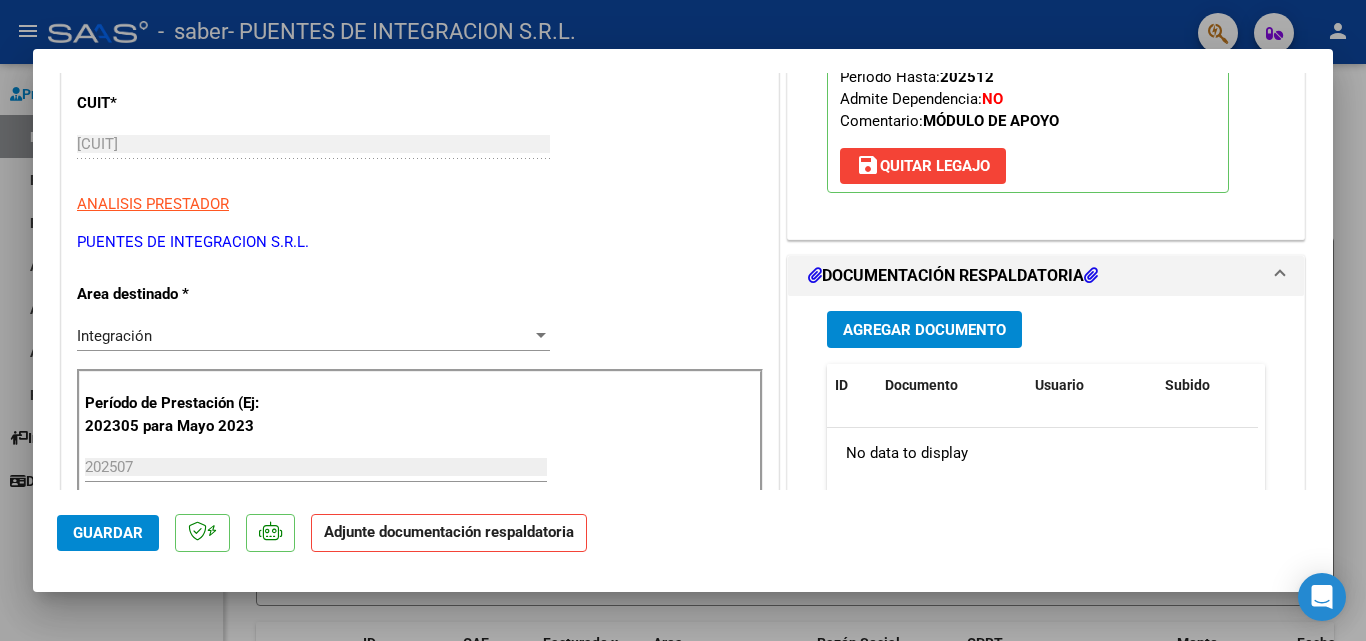 click on "Agregar Documento" at bounding box center [924, 330] 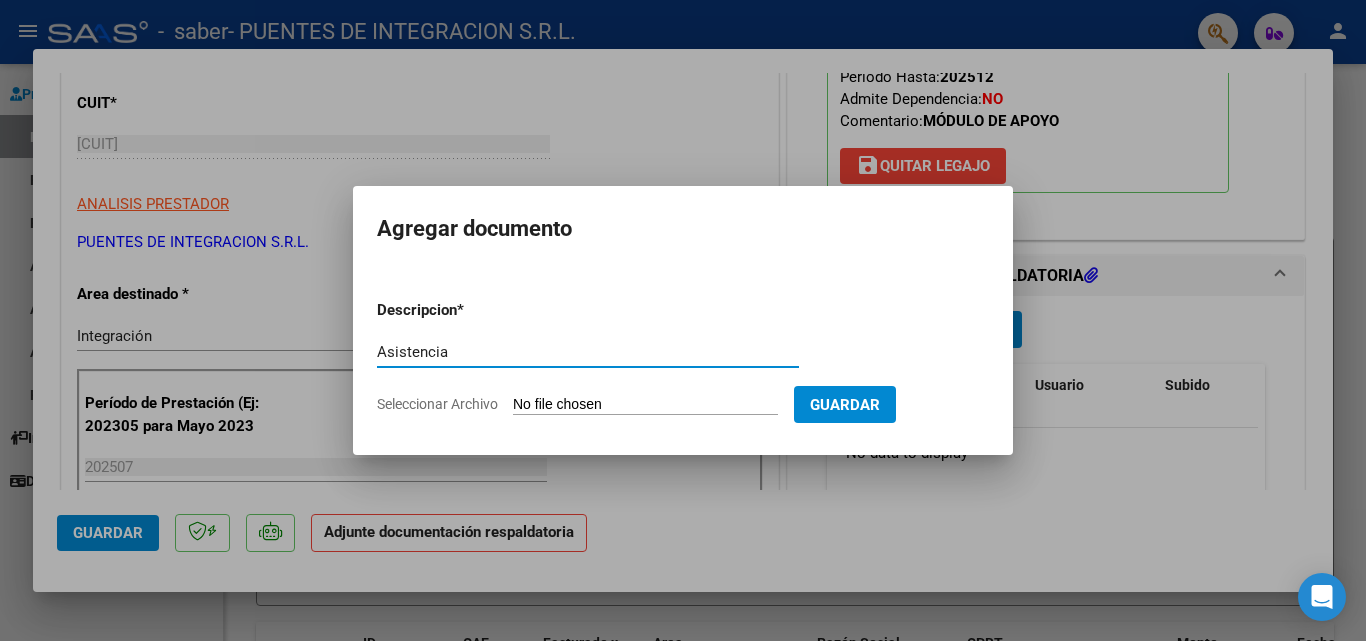 type on "Asistencia" 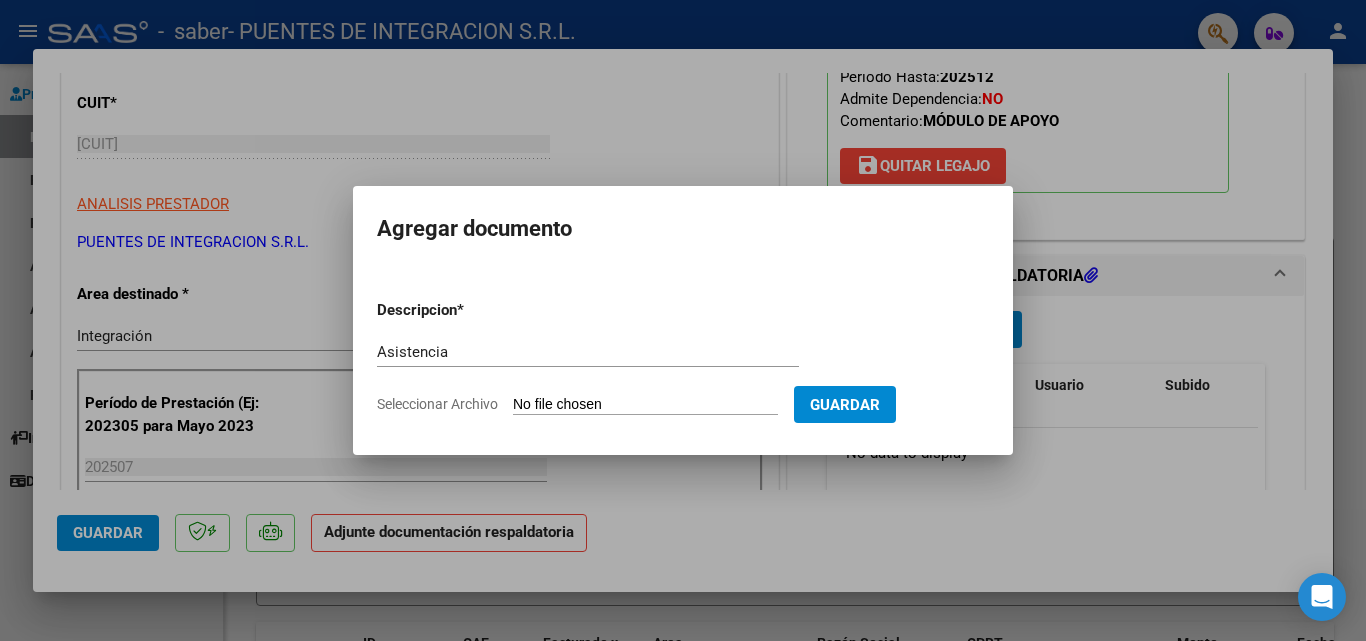 click on "Seleccionar Archivo" at bounding box center [645, 405] 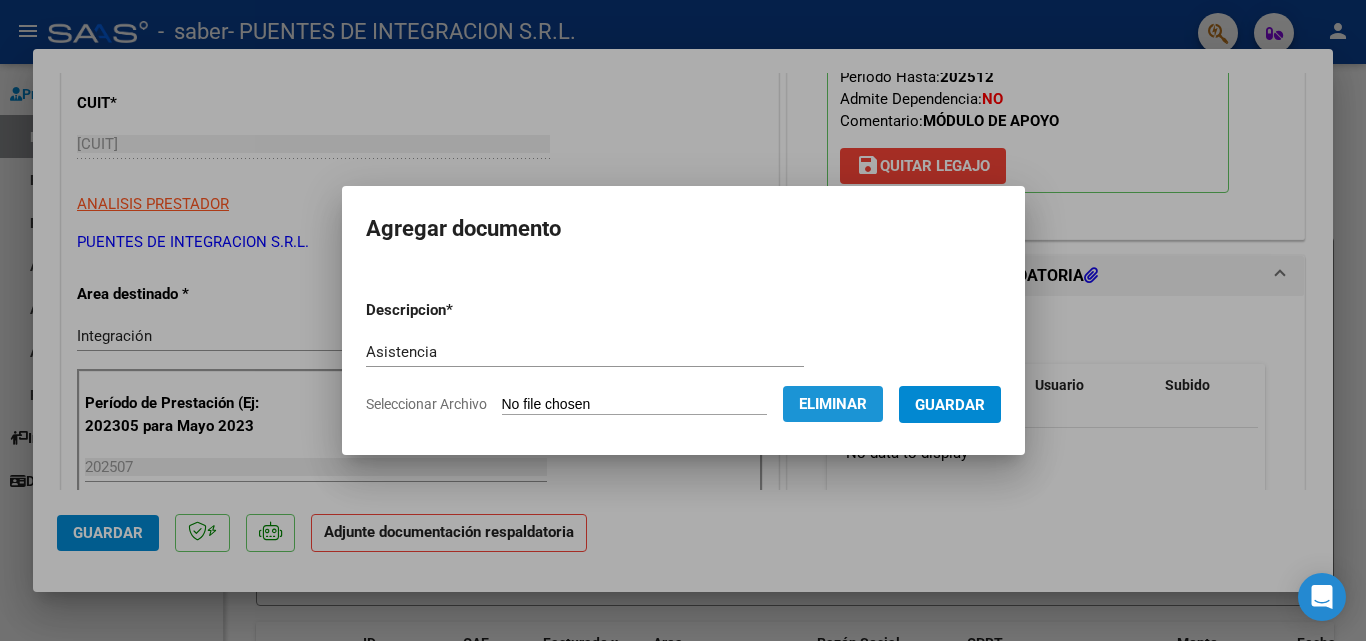 click on "Eliminar" 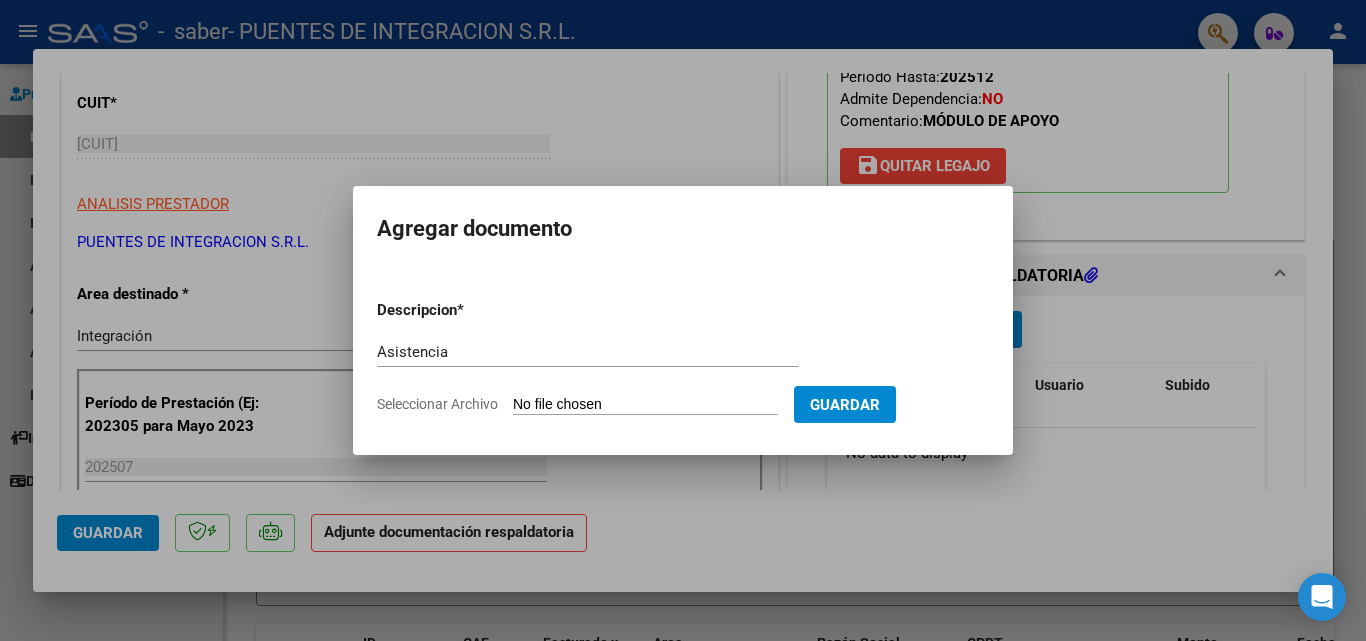 click on "Seleccionar Archivo" at bounding box center (645, 405) 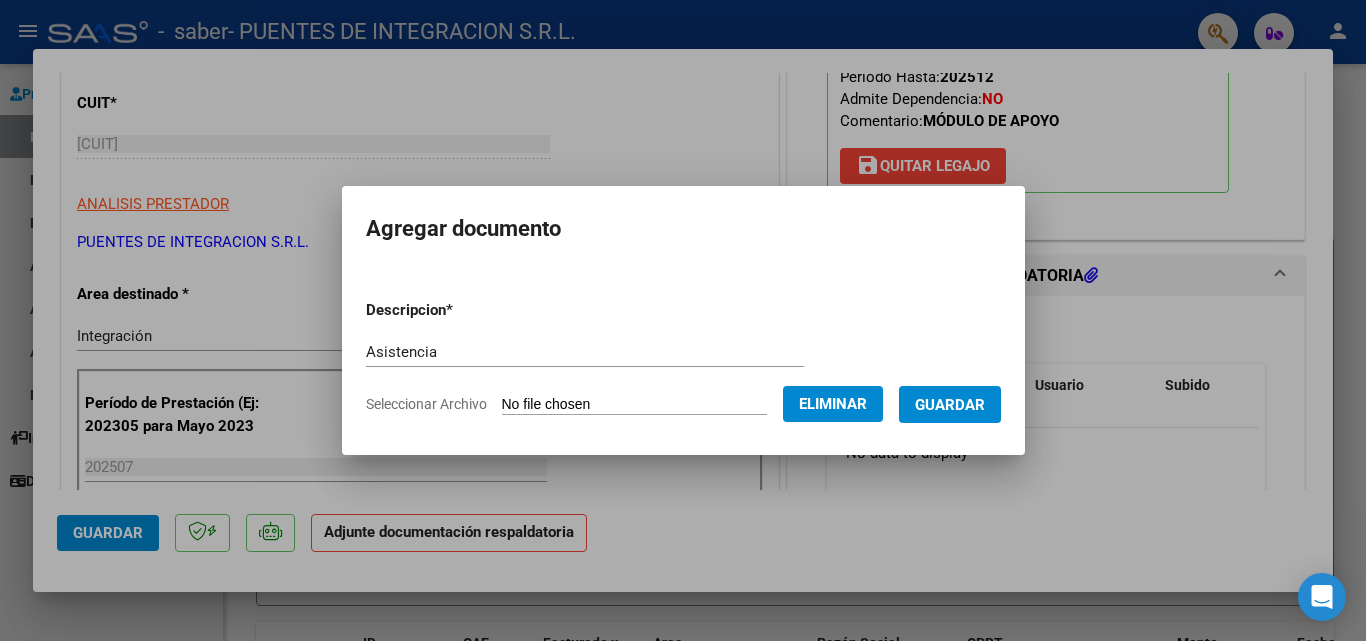 click on "Guardar" at bounding box center (950, 405) 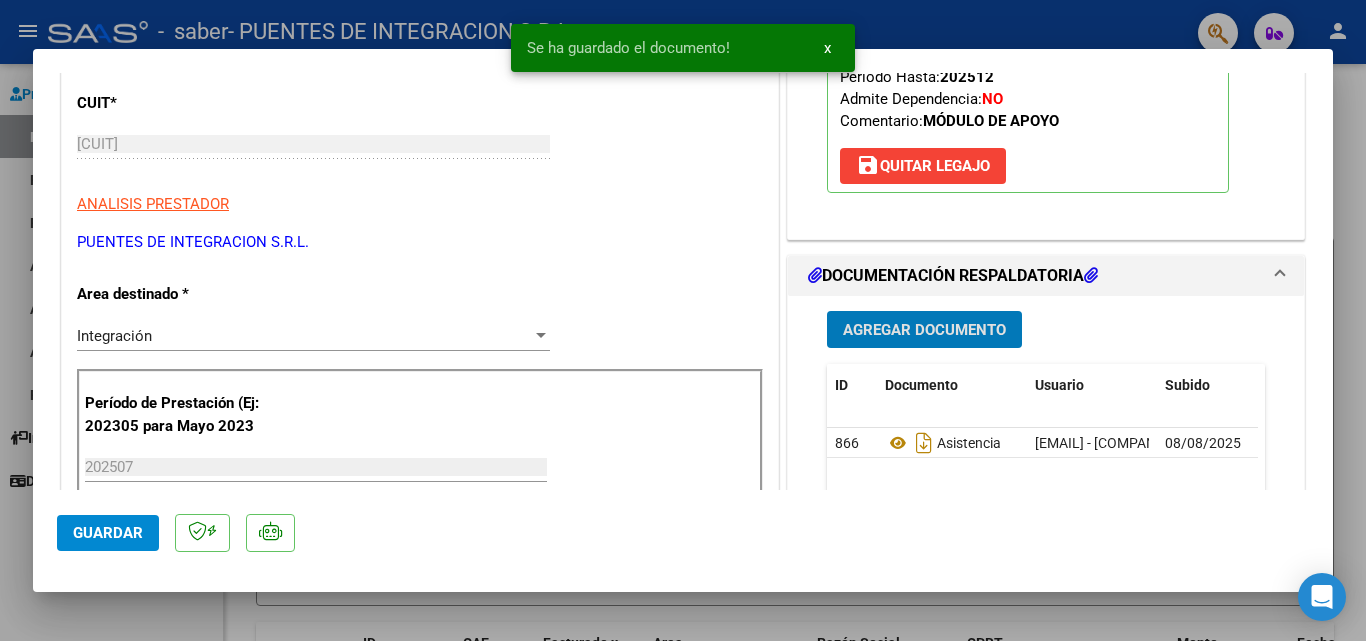 click at bounding box center [683, 320] 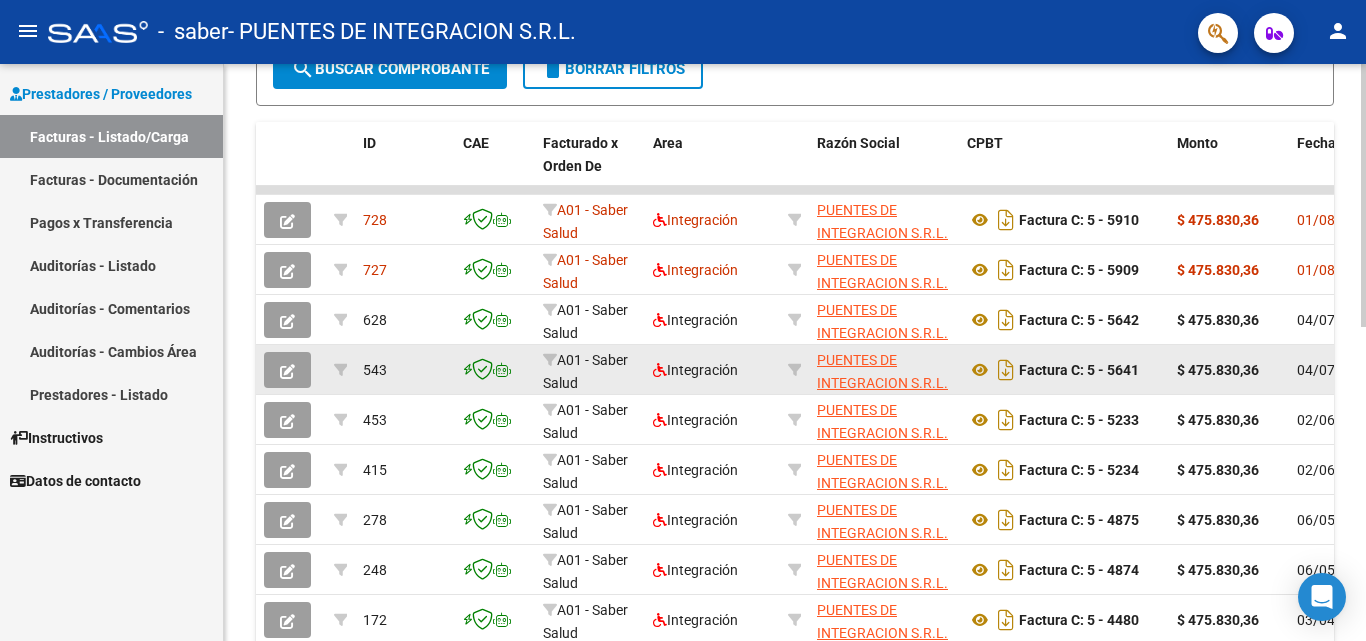 scroll, scrollTop: 691, scrollLeft: 0, axis: vertical 